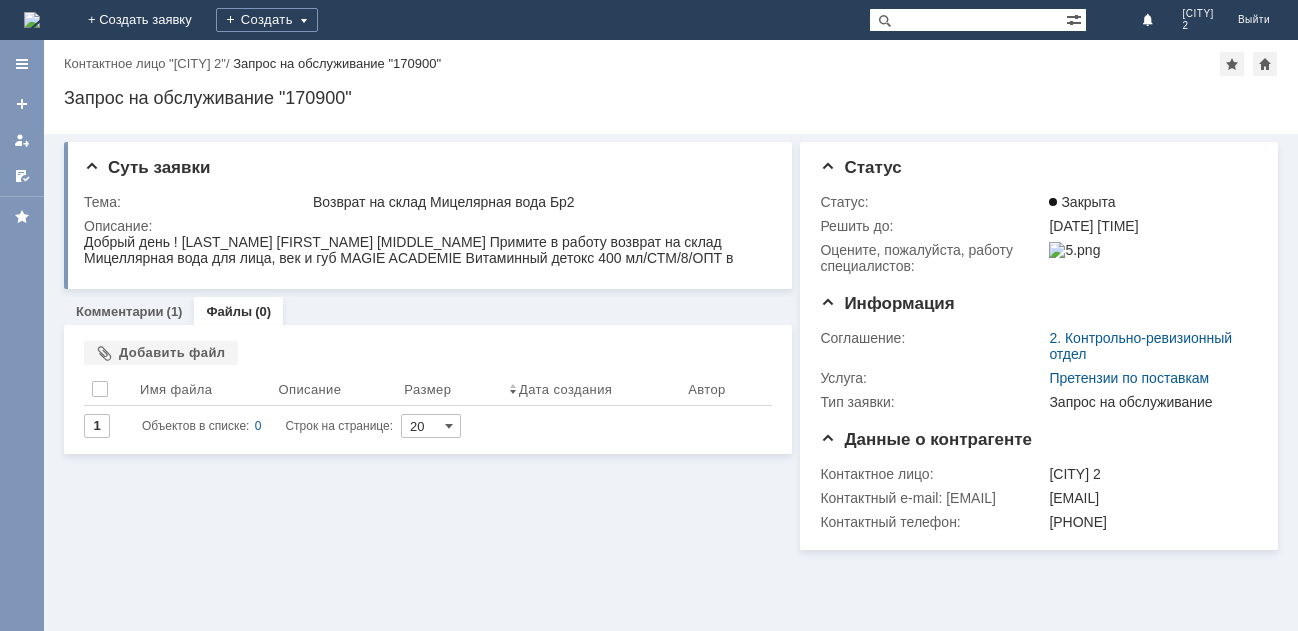 scroll, scrollTop: 0, scrollLeft: 0, axis: both 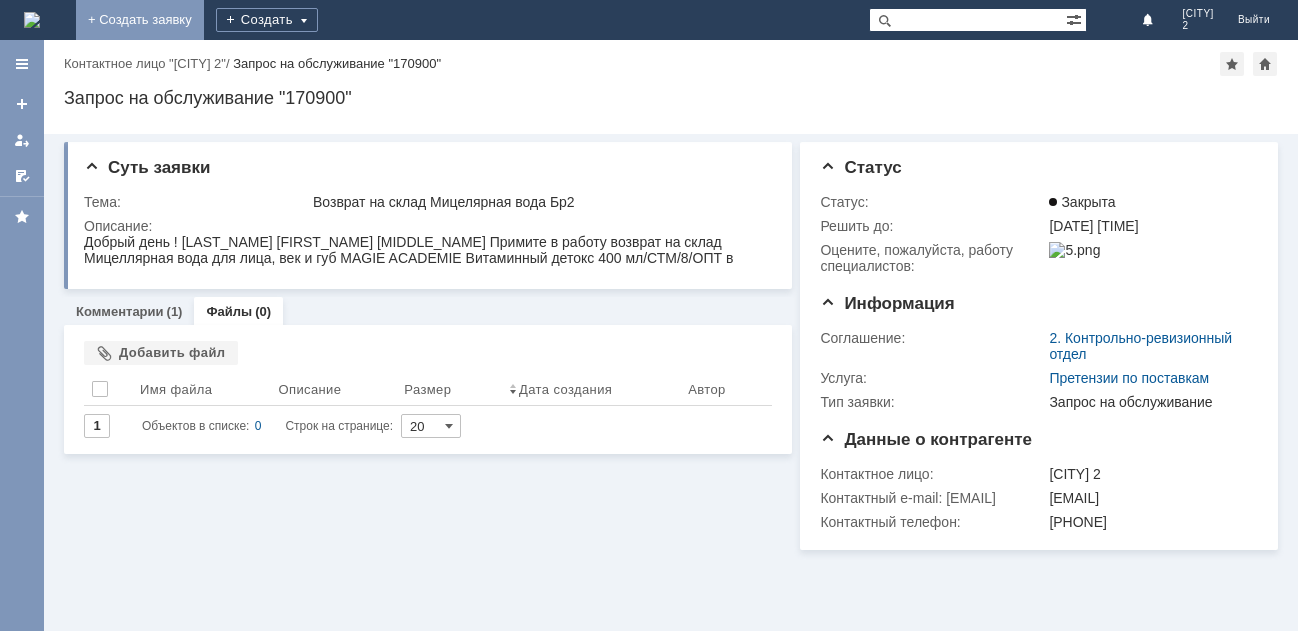 click on "+ Создать заявку" at bounding box center [140, 20] 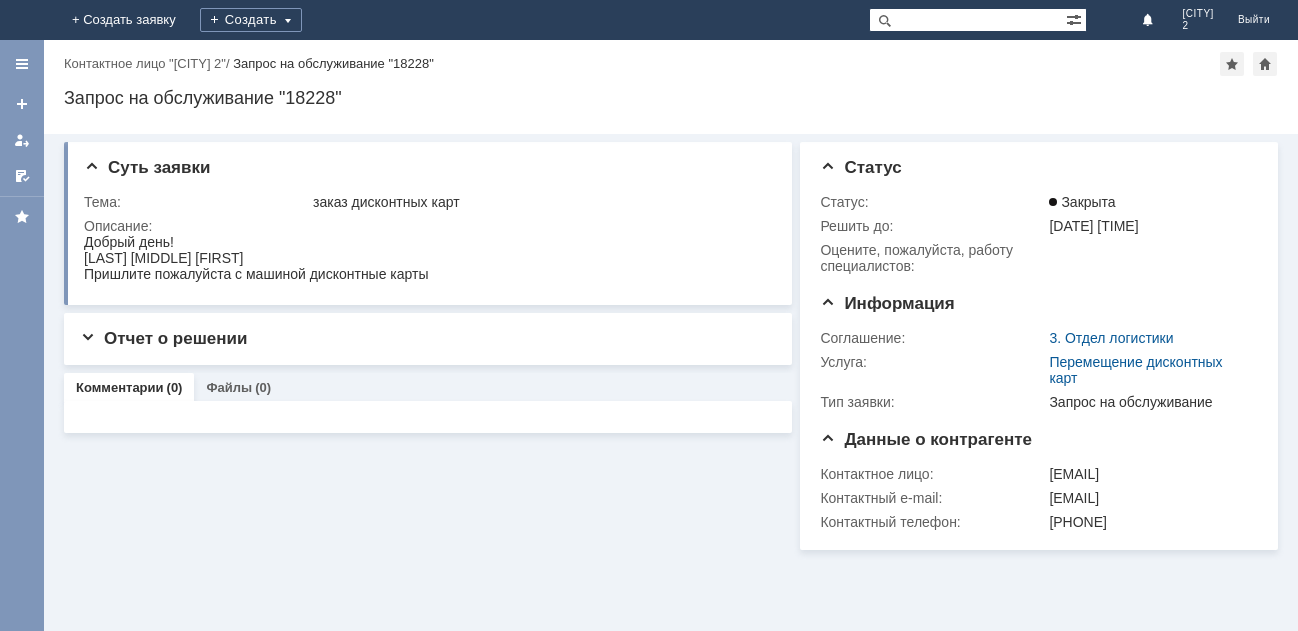 scroll, scrollTop: 0, scrollLeft: 0, axis: both 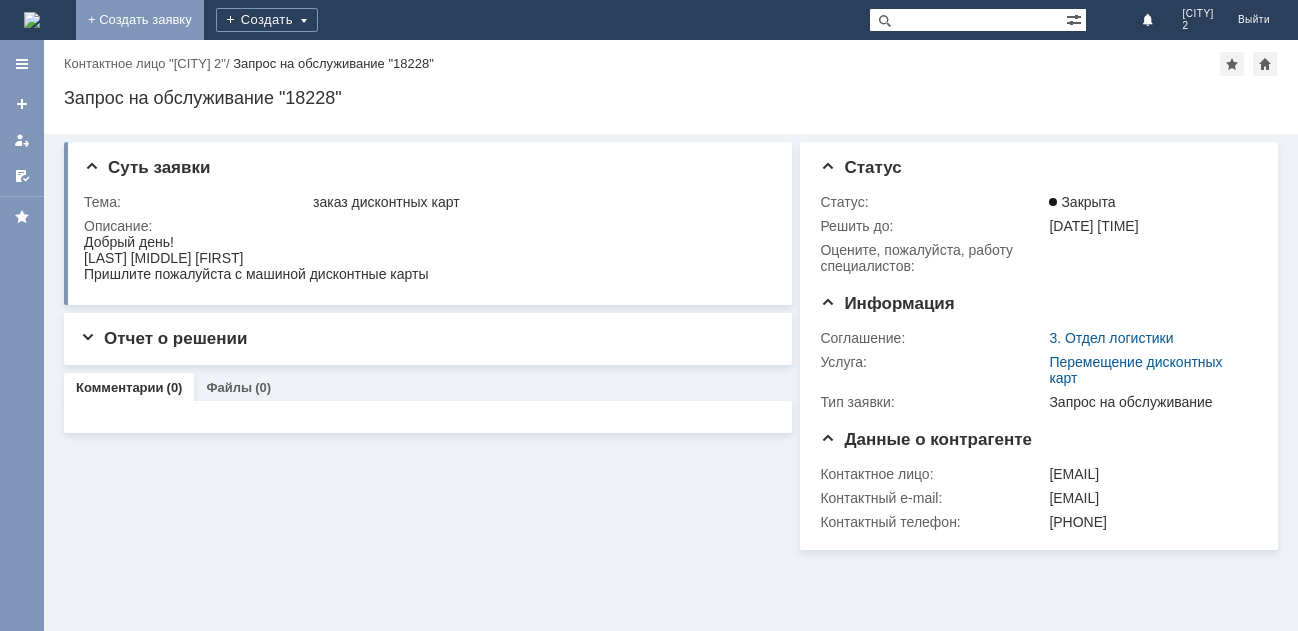 click on "+ Создать заявку" at bounding box center (140, 20) 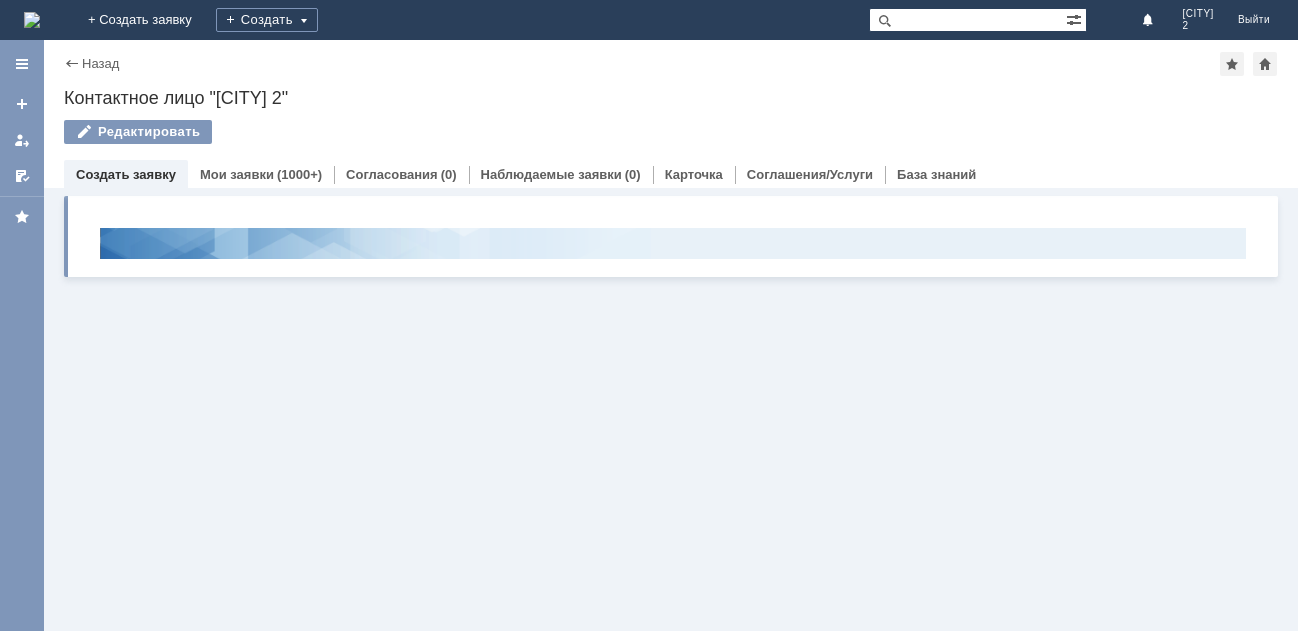 scroll, scrollTop: 0, scrollLeft: 0, axis: both 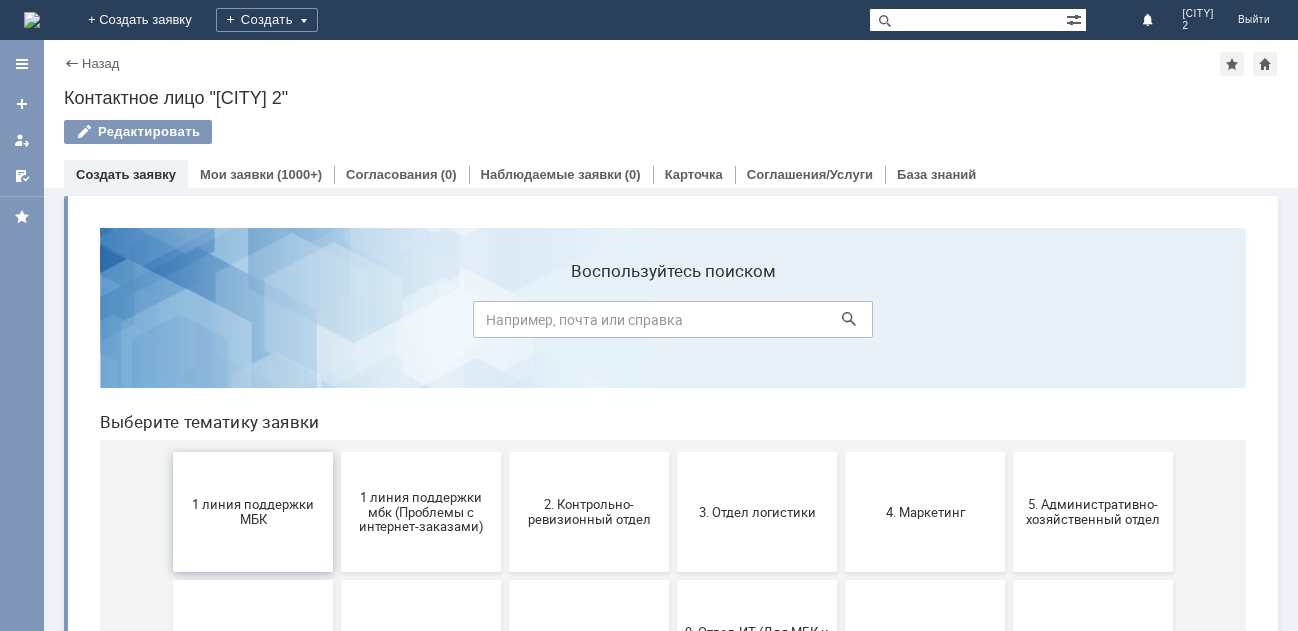 click on "1 линия поддержки МБК" at bounding box center [253, 512] 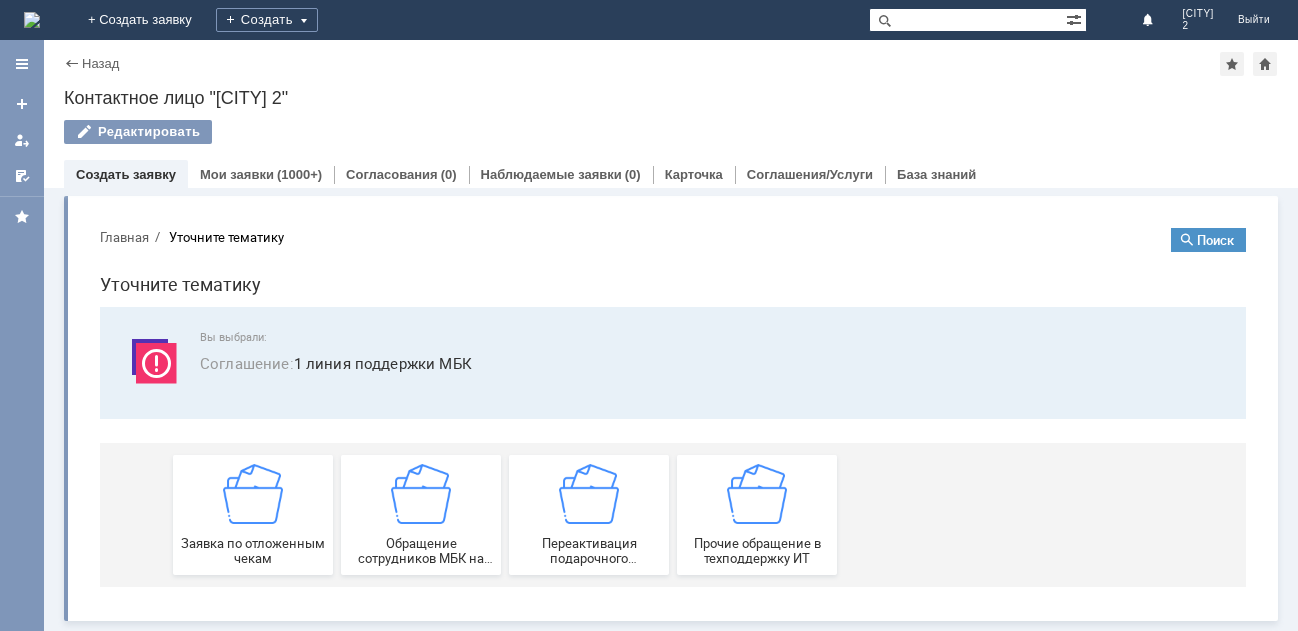 click at bounding box center [253, 494] 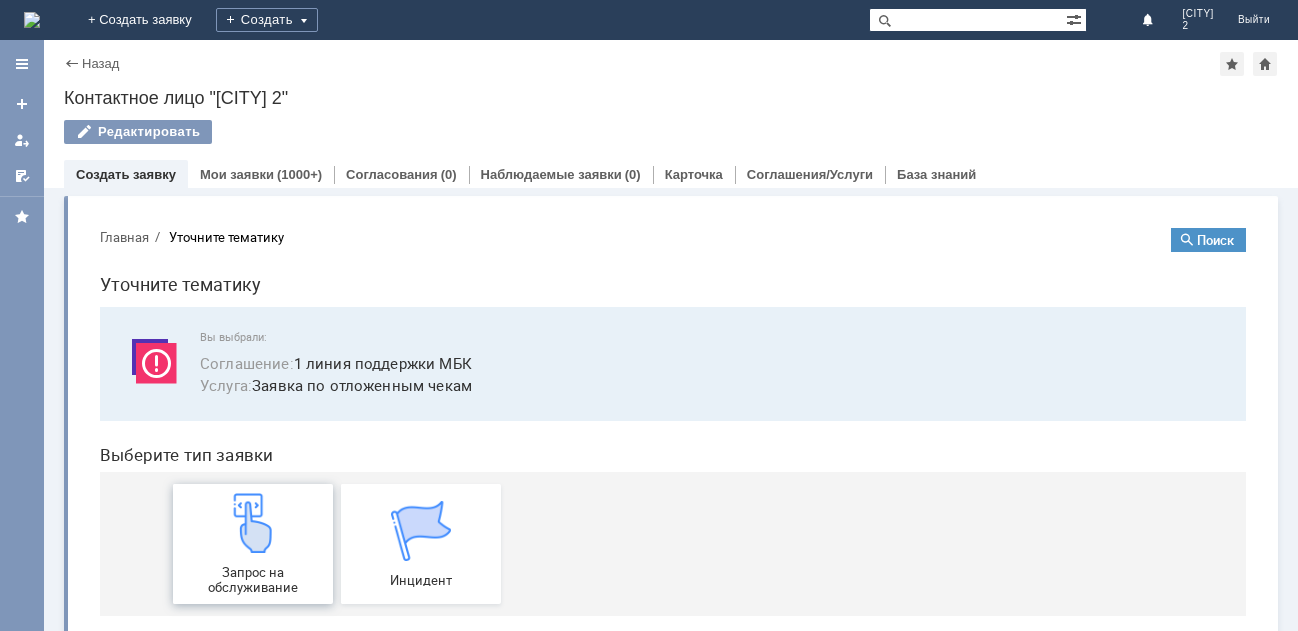click at bounding box center [253, 523] 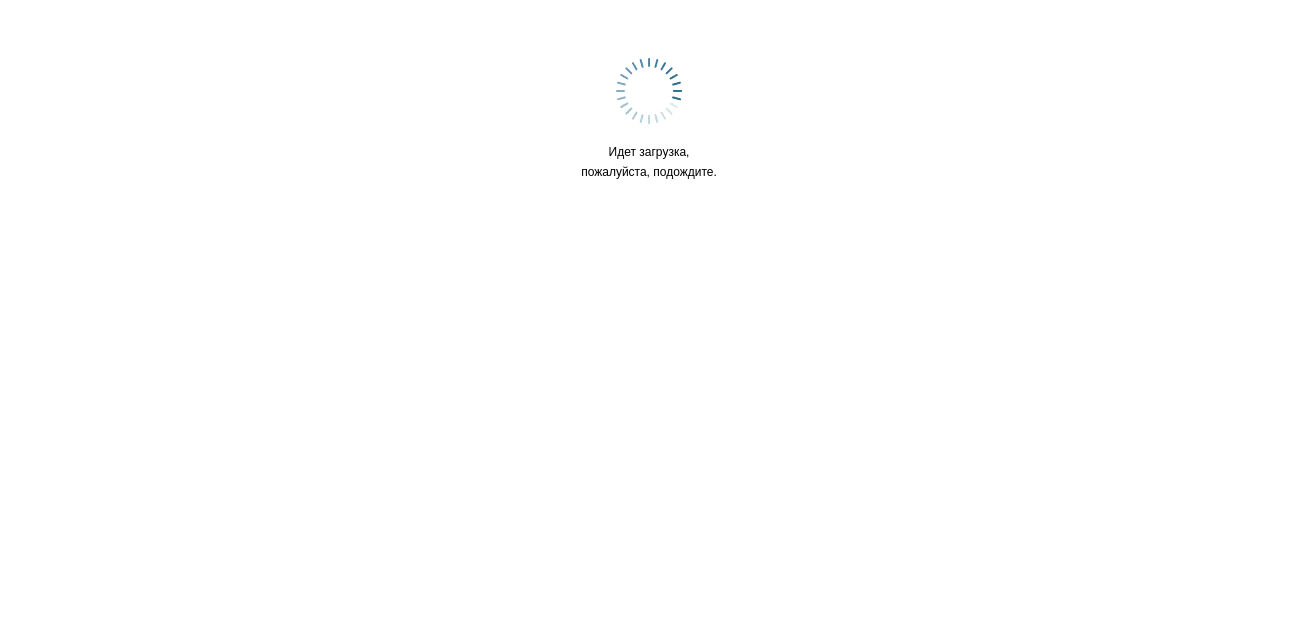 scroll, scrollTop: 0, scrollLeft: 0, axis: both 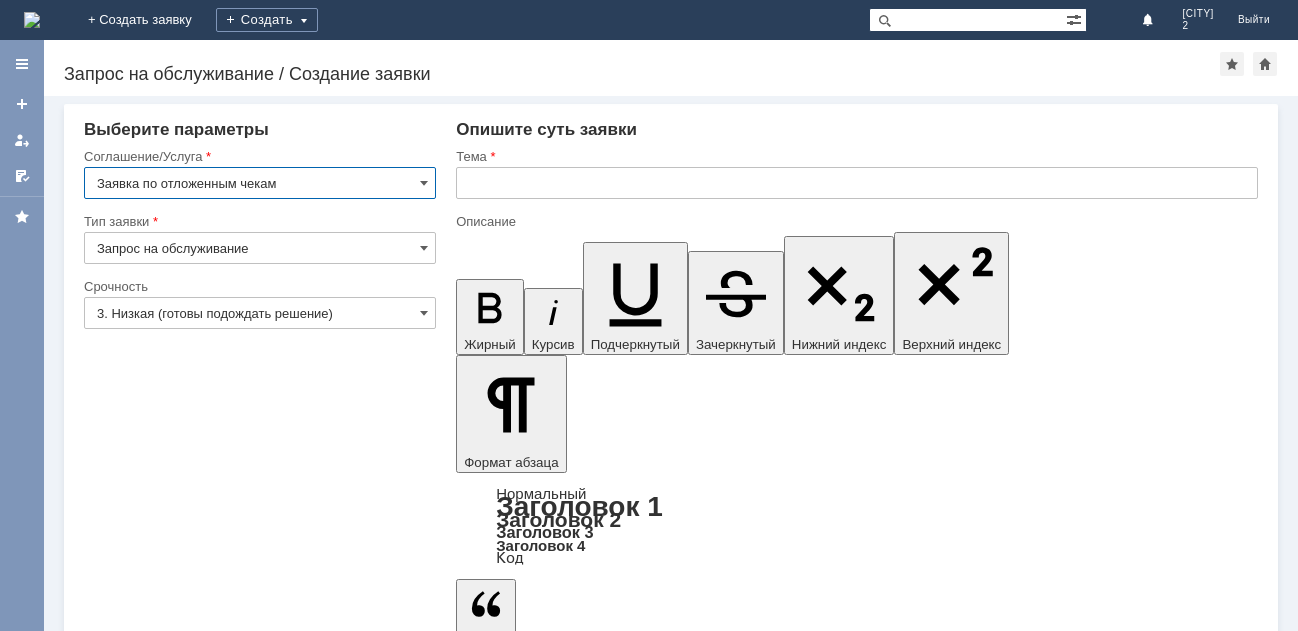 click at bounding box center [857, 183] 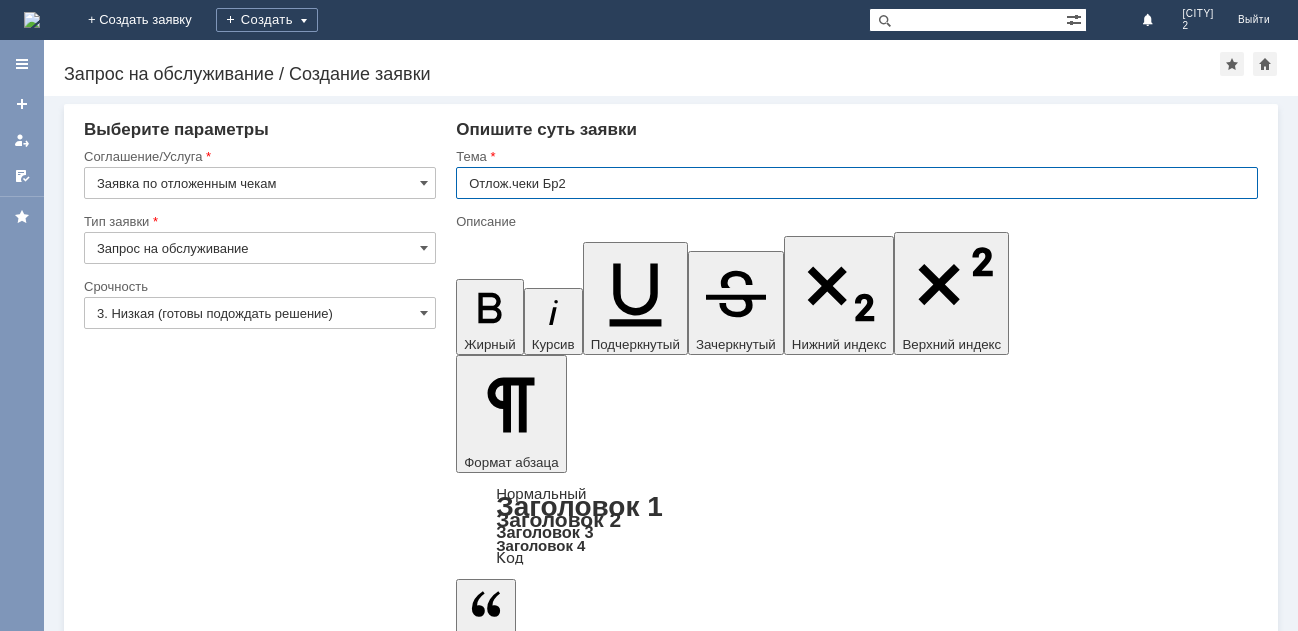 type on "Отлож.чеки Бр2" 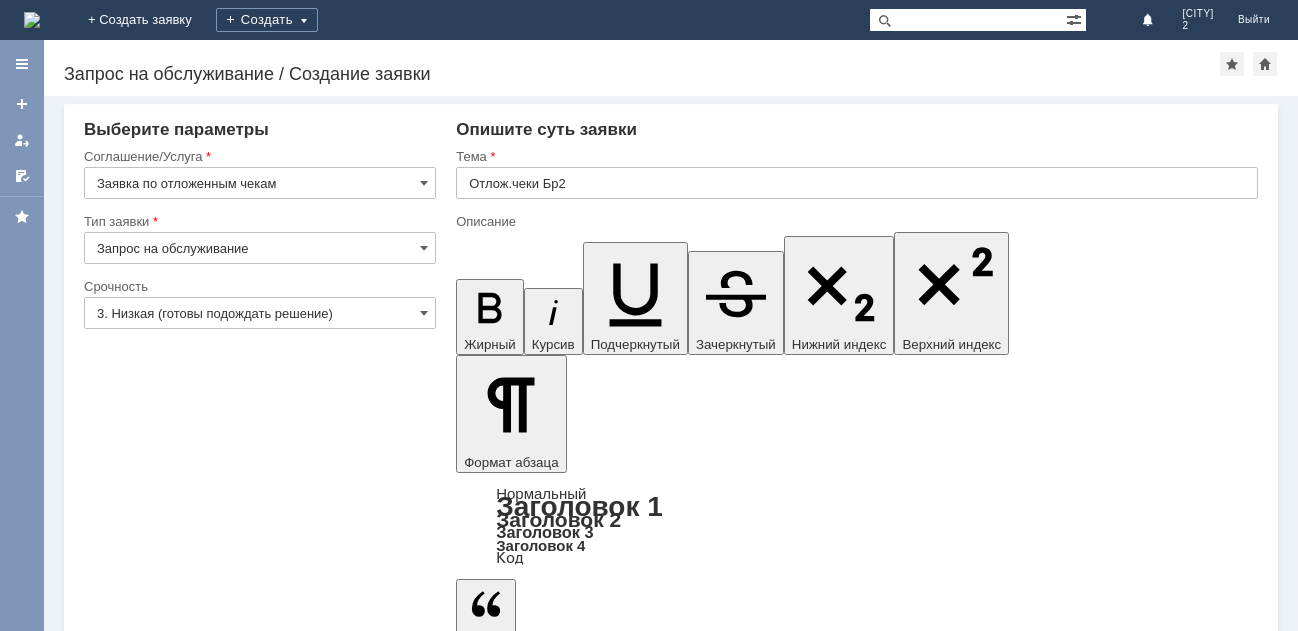 click at bounding box center [619, 5276] 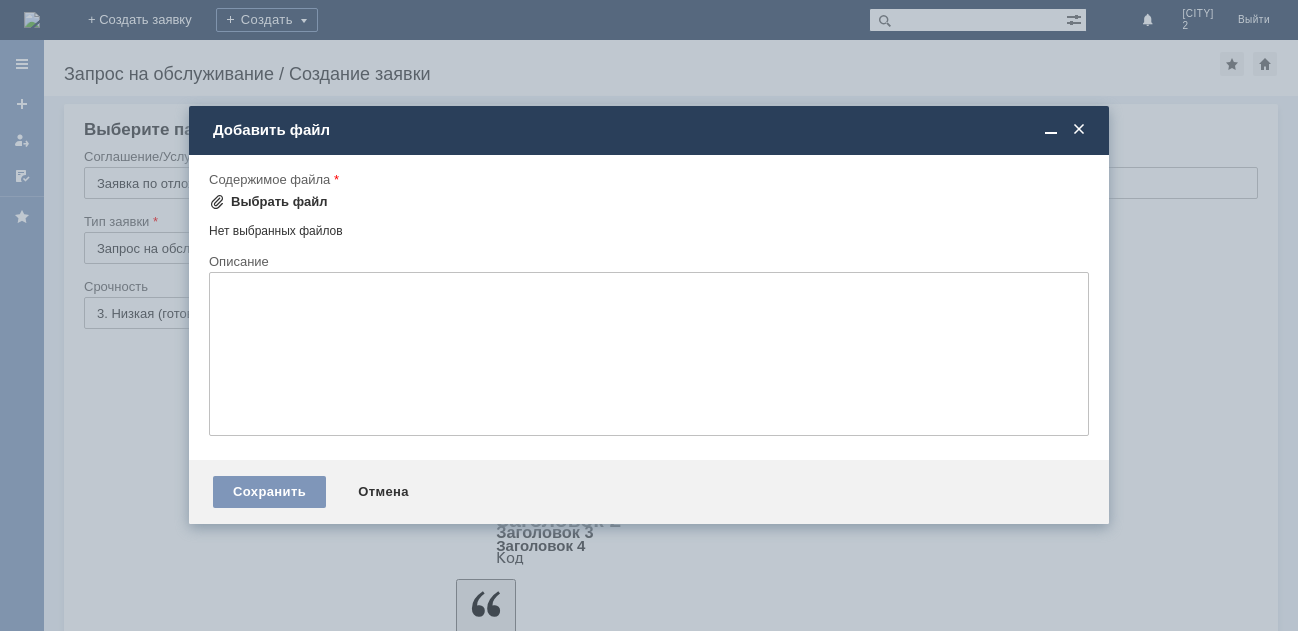 click on "Выбрать файл" at bounding box center (279, 202) 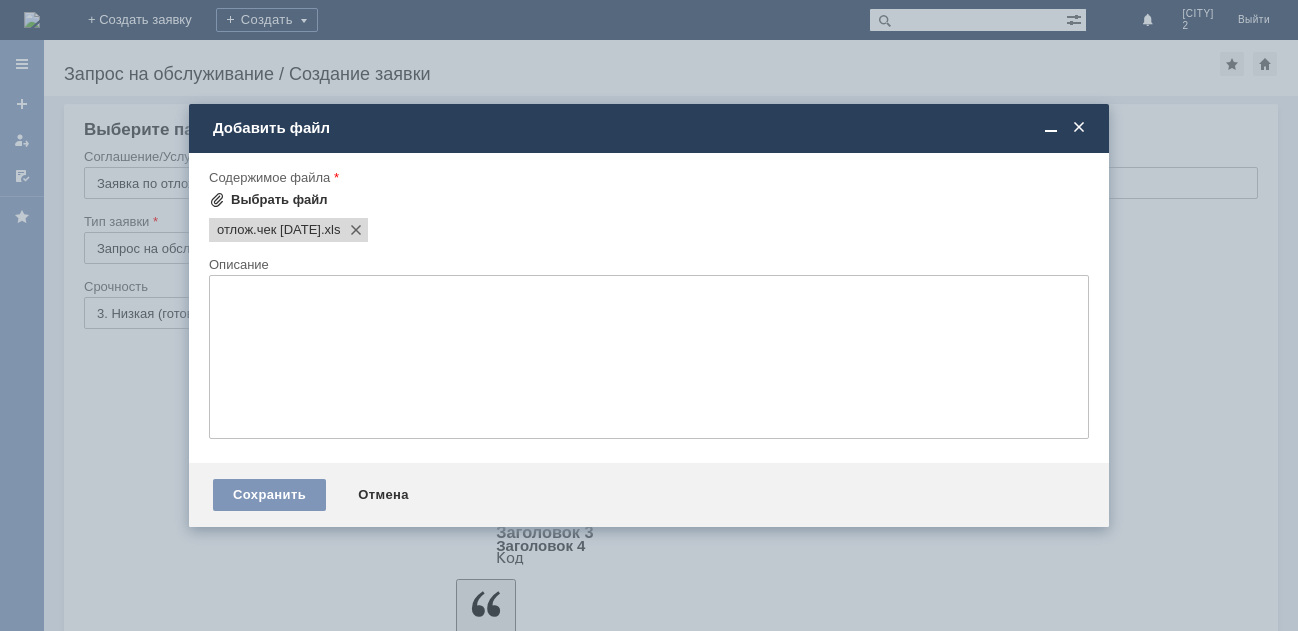scroll, scrollTop: 0, scrollLeft: 0, axis: both 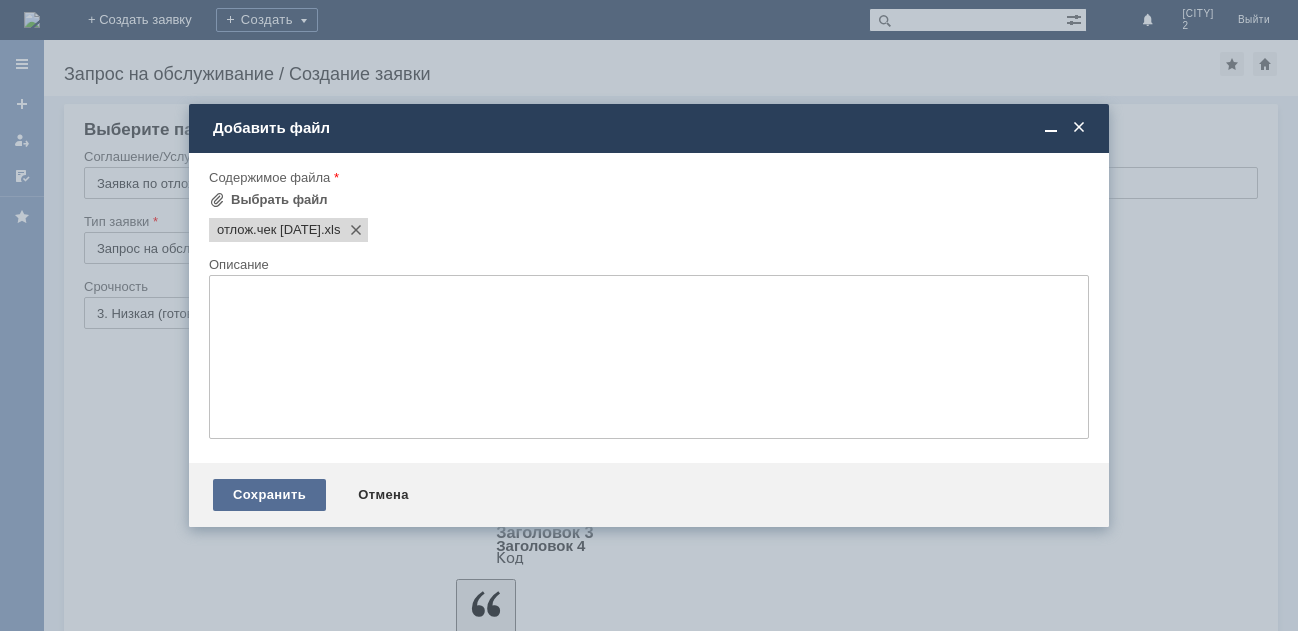 click on "Сохранить" at bounding box center (269, 495) 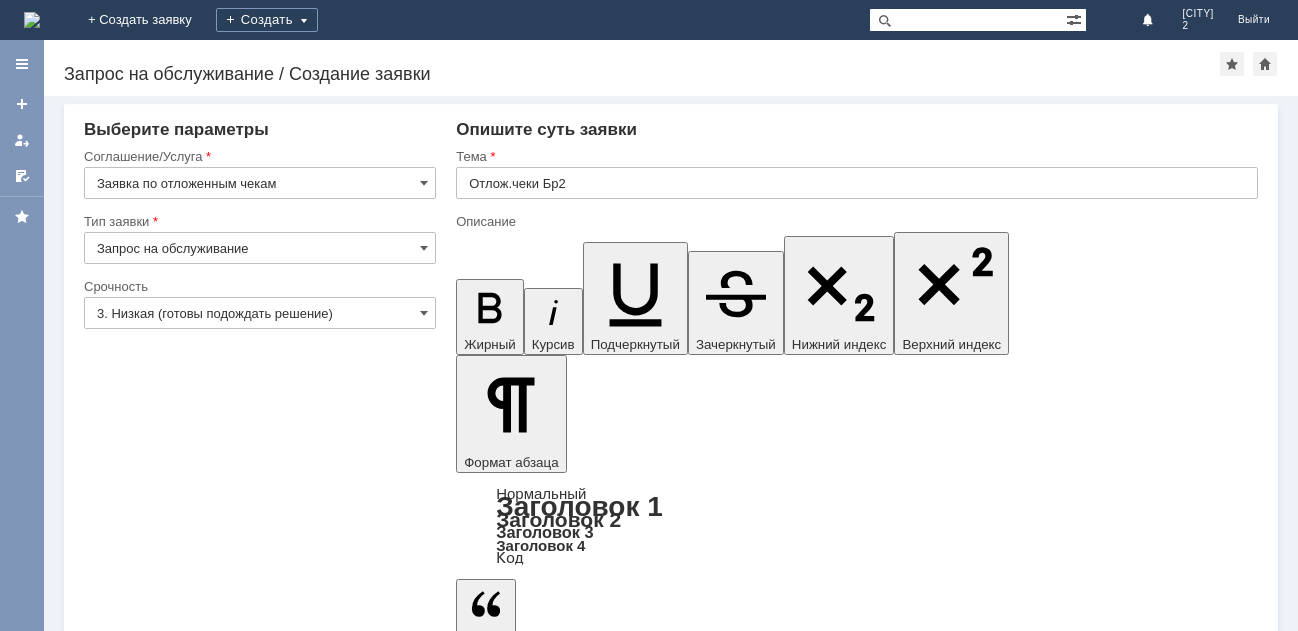 click on "Сохранить" at bounding box center (144, 5567) 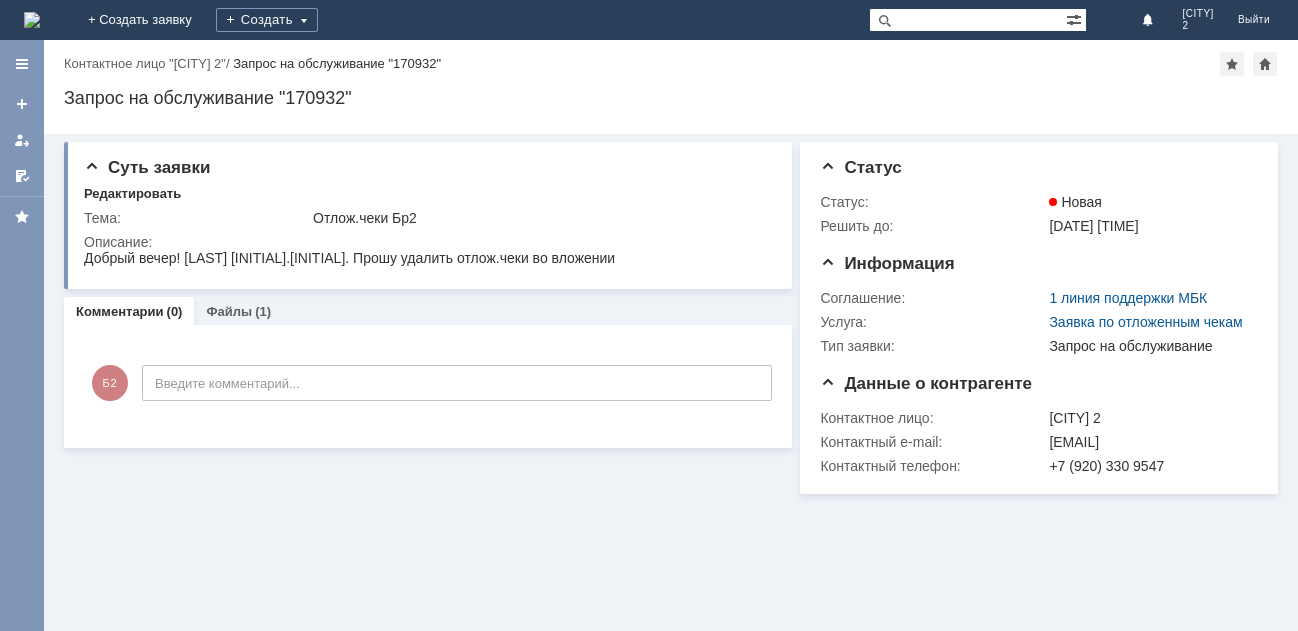scroll, scrollTop: 0, scrollLeft: 0, axis: both 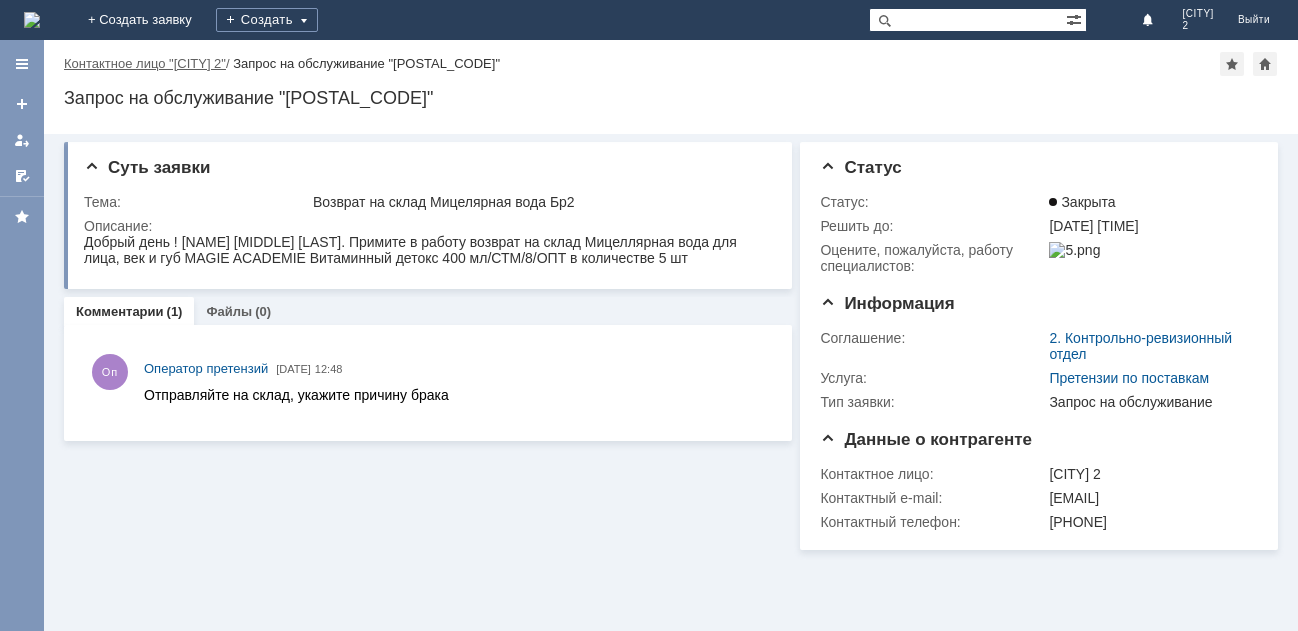 click on "Контактное лицо "[CITY] 2"" at bounding box center [145, 63] 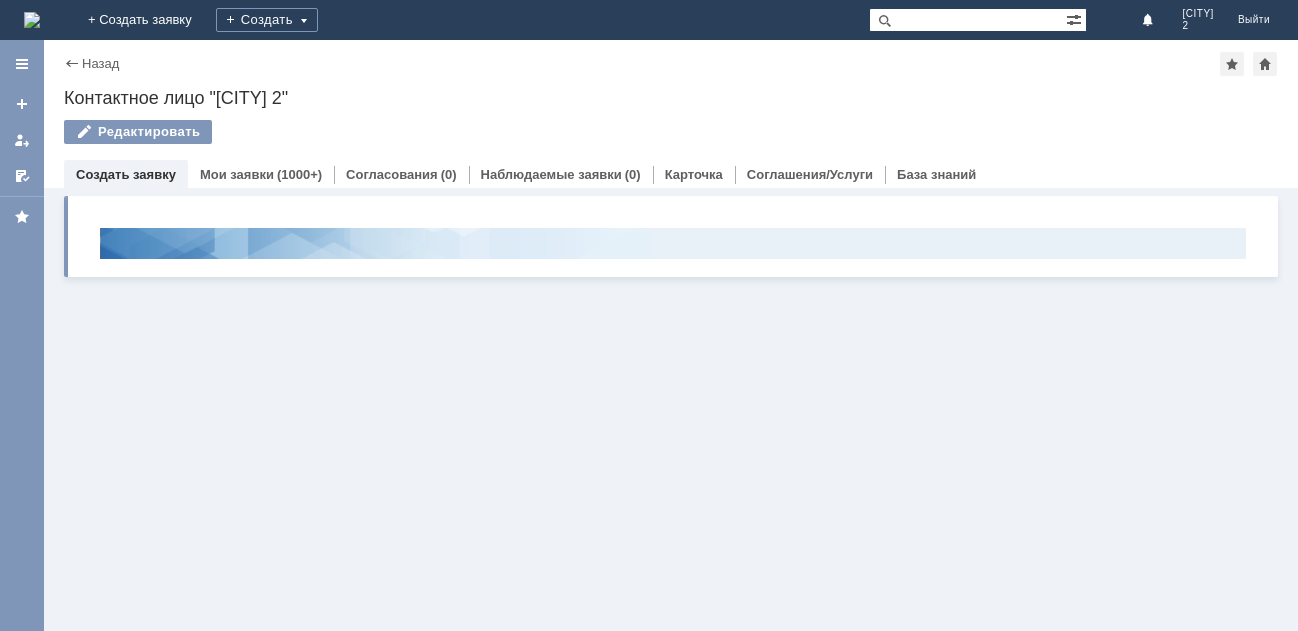 scroll, scrollTop: 0, scrollLeft: 0, axis: both 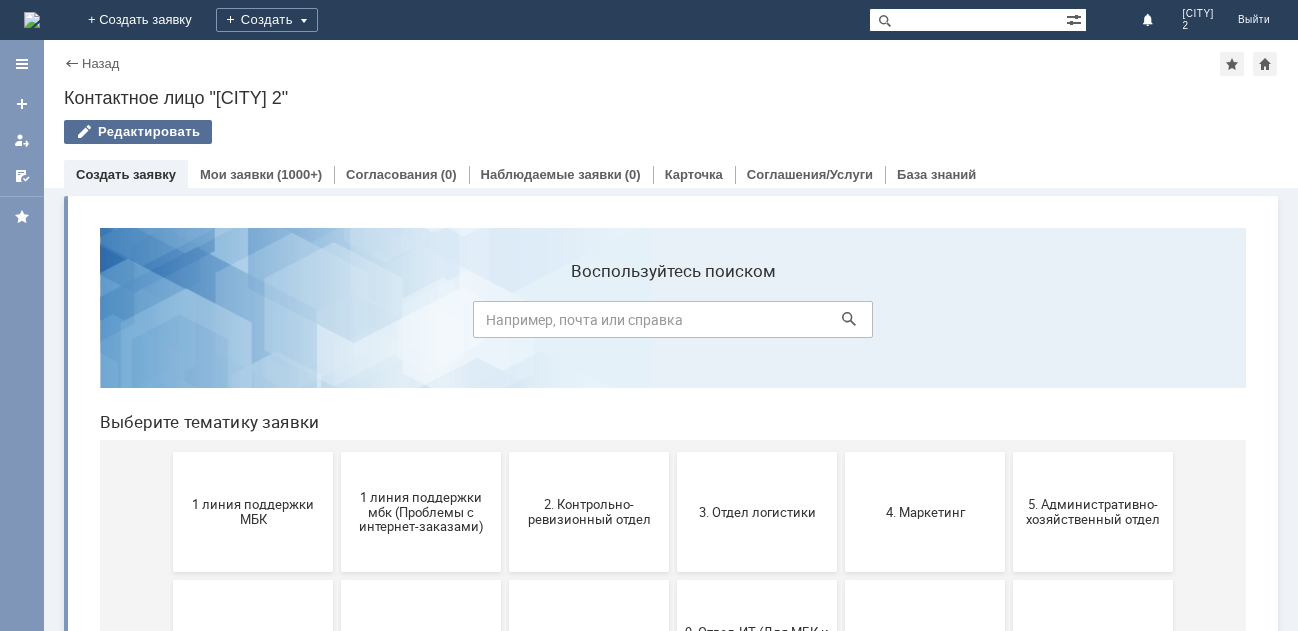 click on "Редактировать" at bounding box center (138, 132) 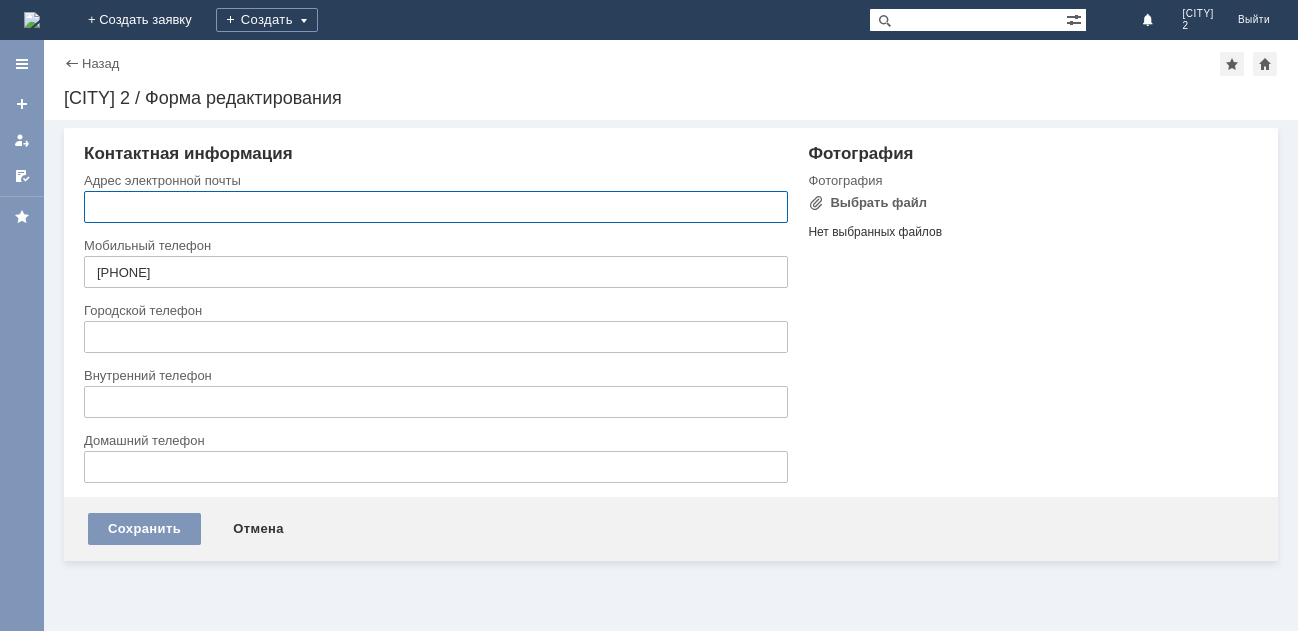 type on "[EMAIL]" 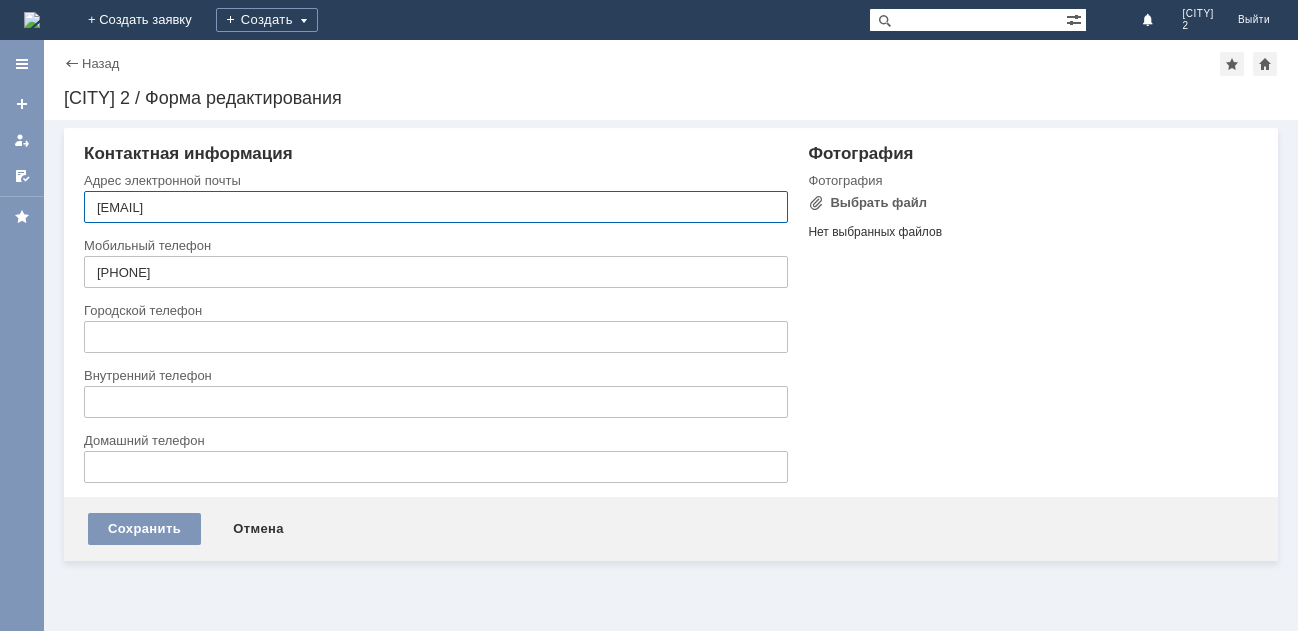 click on "Назад" at bounding box center [91, 63] 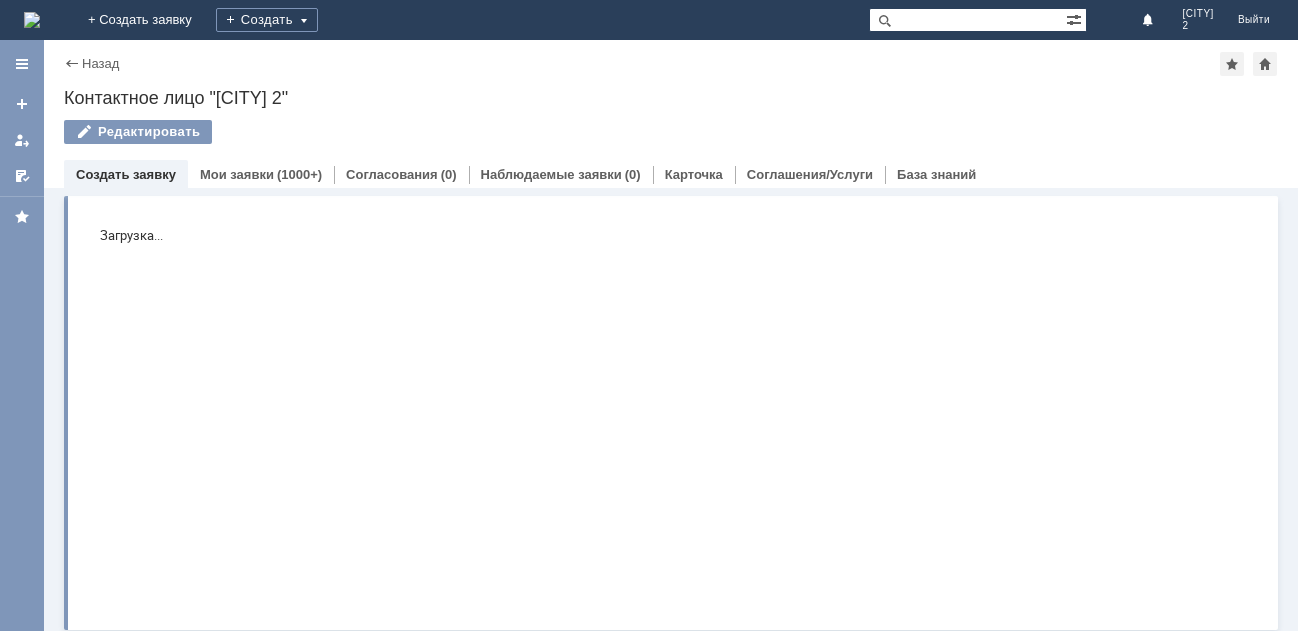 scroll, scrollTop: 0, scrollLeft: 0, axis: both 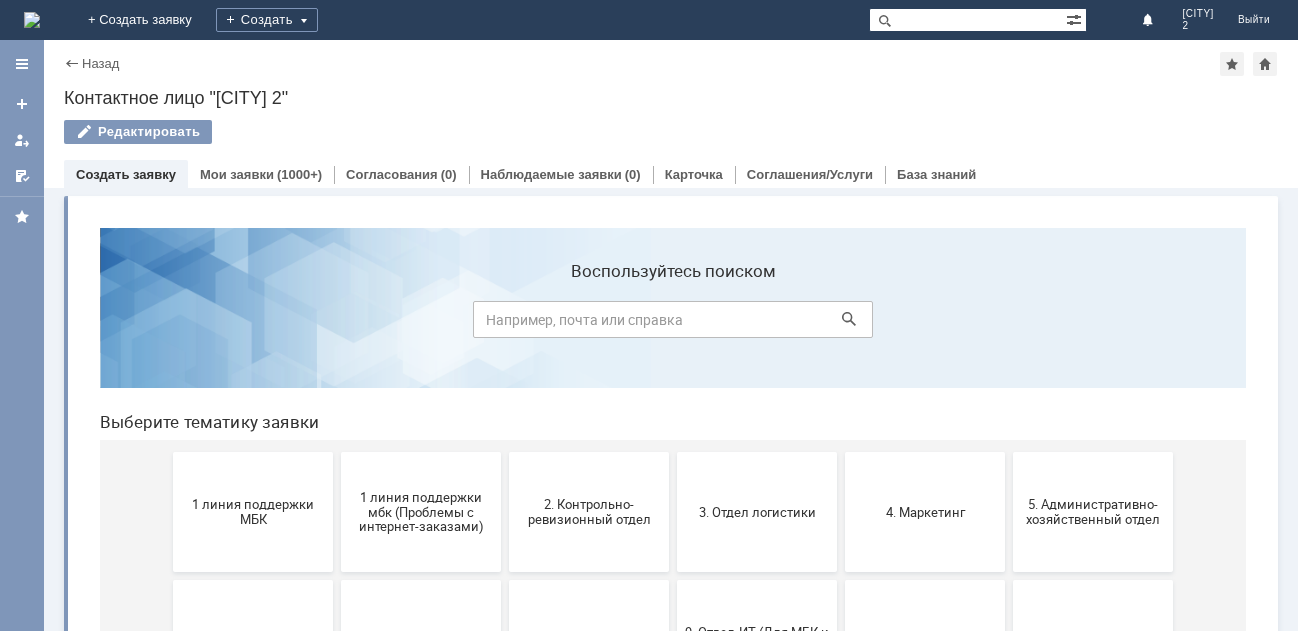 click on "Назад" at bounding box center [91, 63] 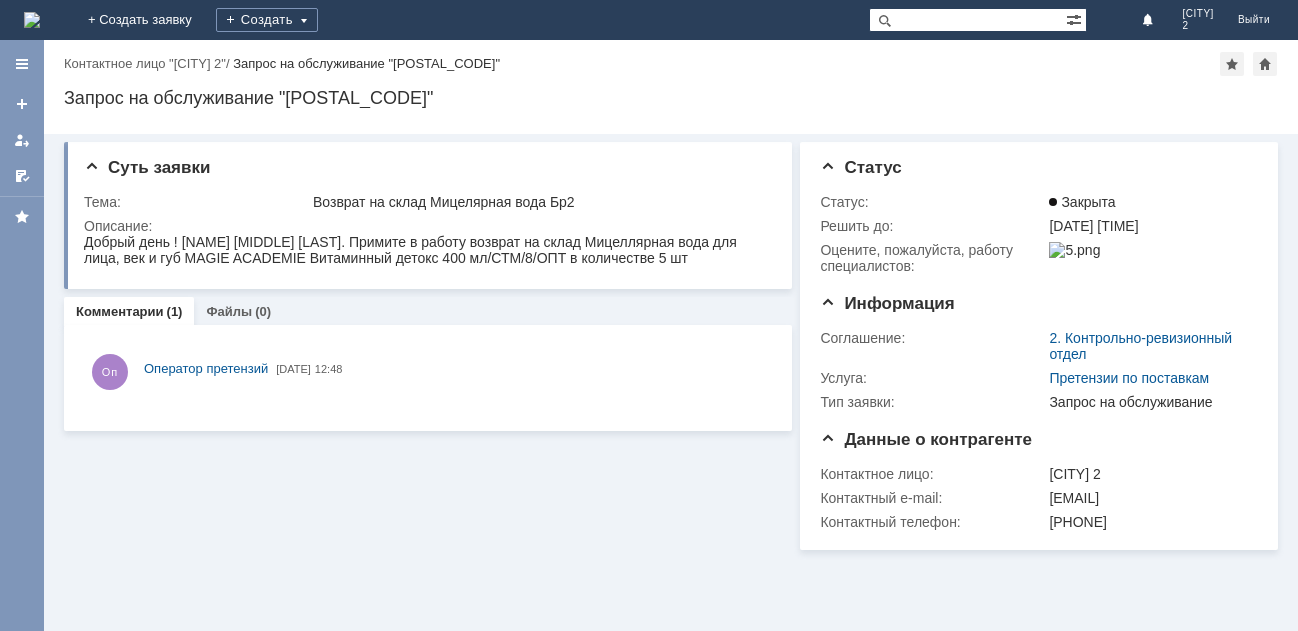 scroll, scrollTop: 0, scrollLeft: 0, axis: both 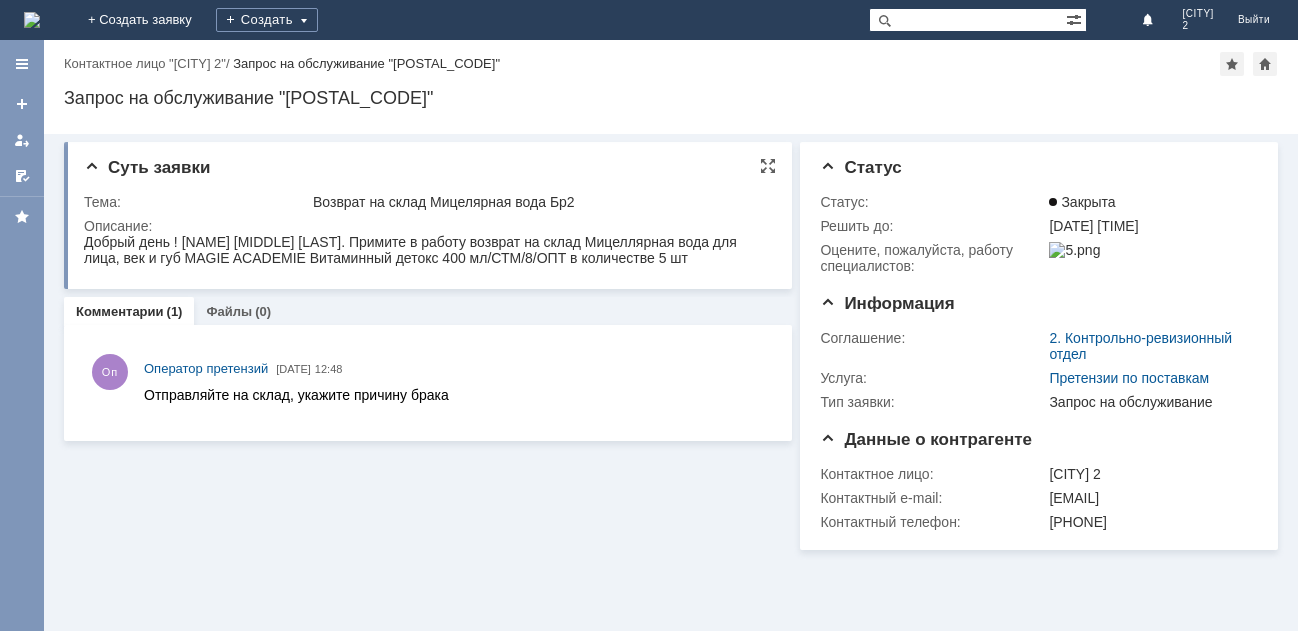 click on "Суть заявки" at bounding box center [147, 167] 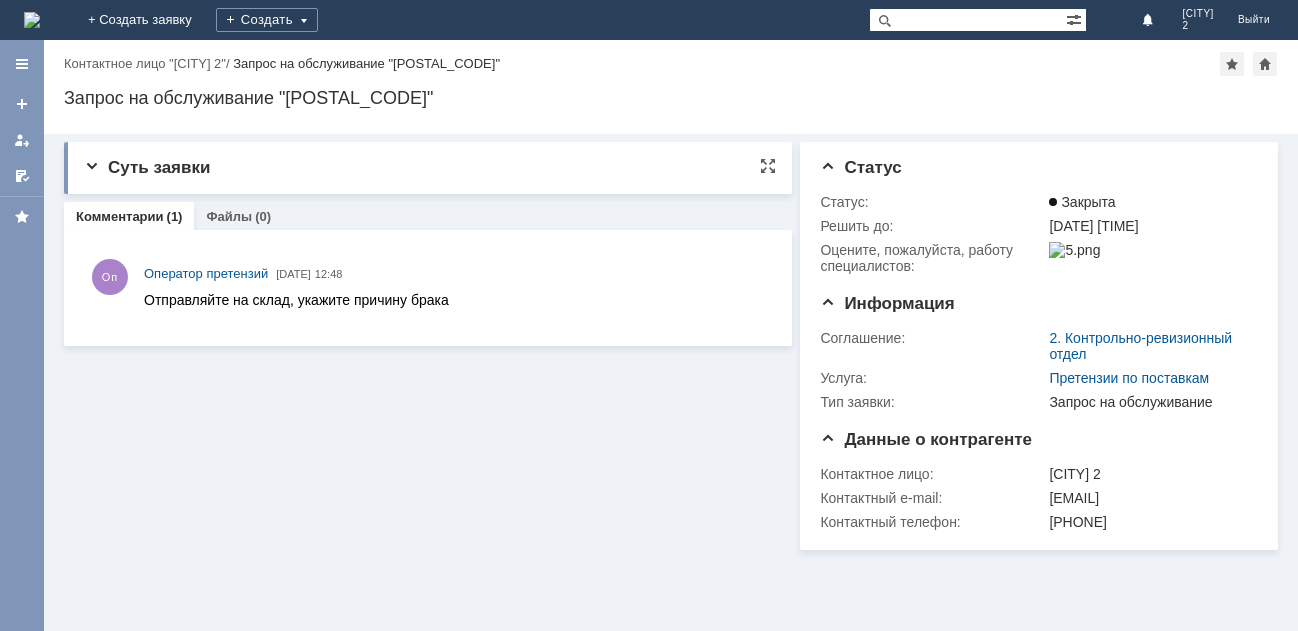 click on "Суть заявки" at bounding box center (147, 167) 